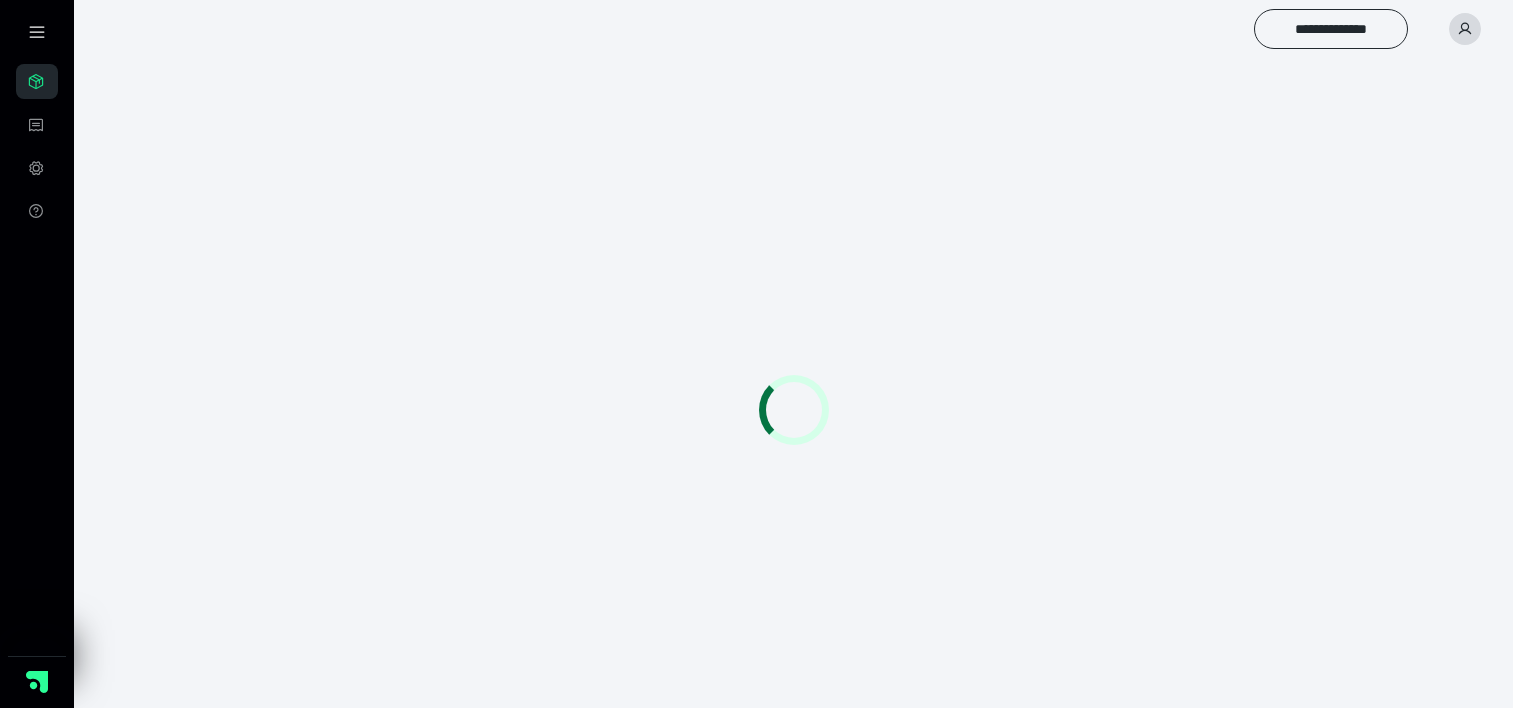 scroll, scrollTop: 0, scrollLeft: 0, axis: both 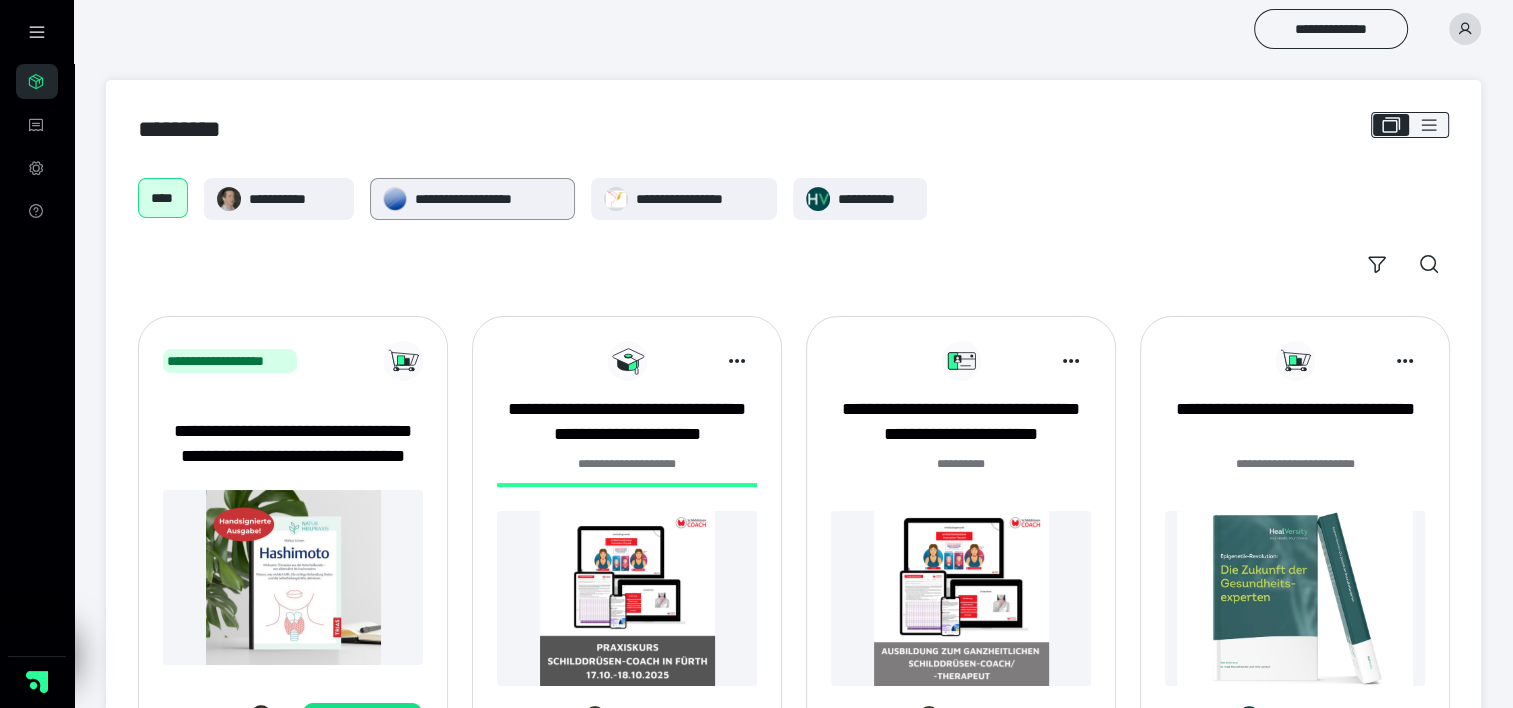 click on "**********" at bounding box center (472, 199) 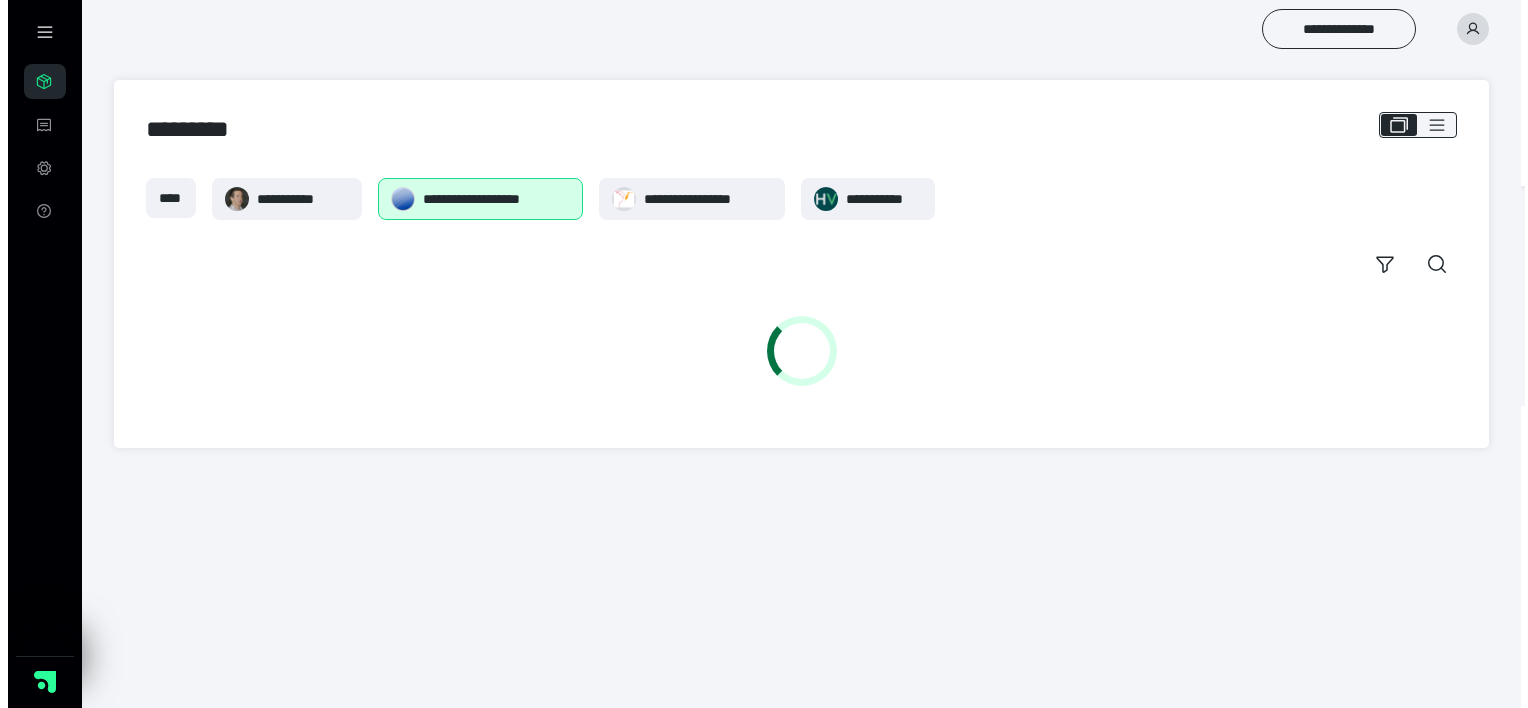 scroll, scrollTop: 0, scrollLeft: 0, axis: both 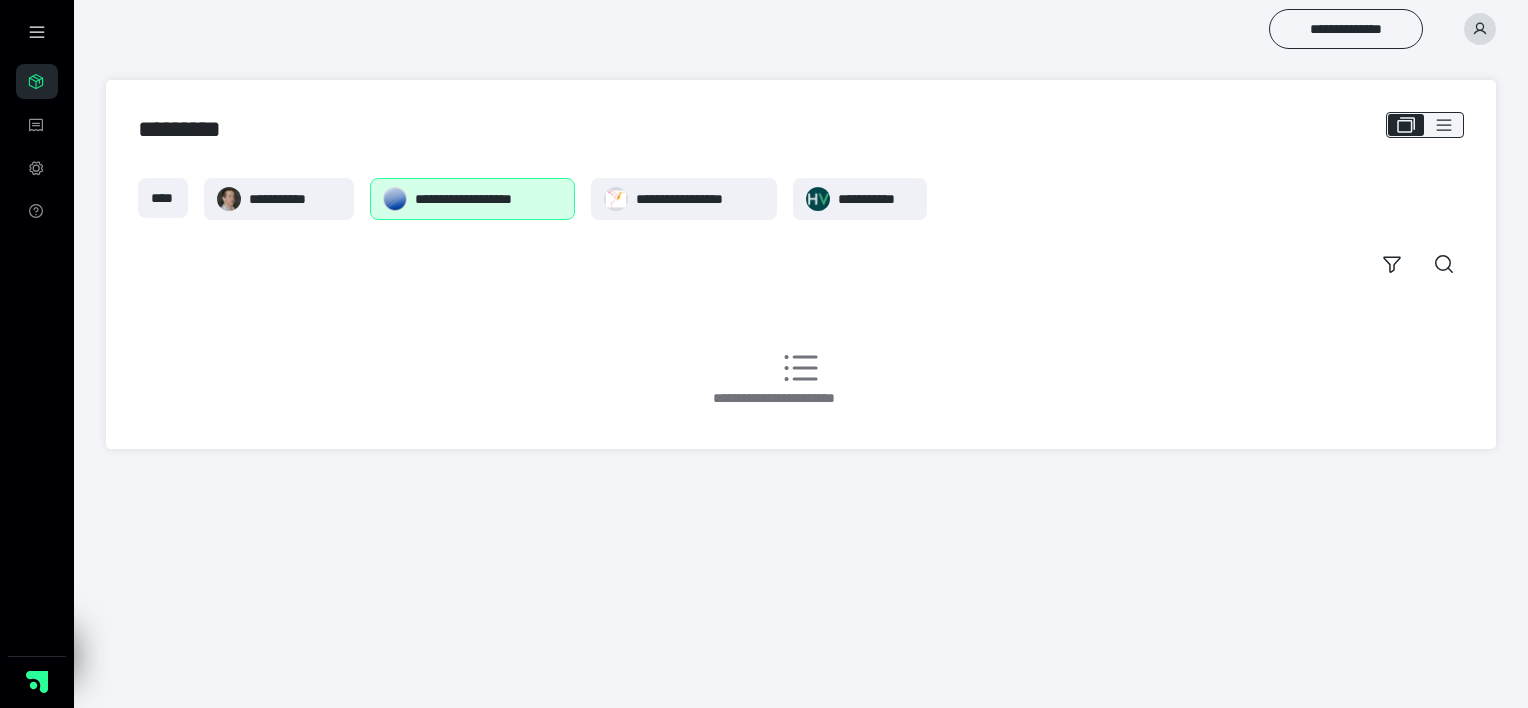 click on "**********" at bounding box center (488, 199) 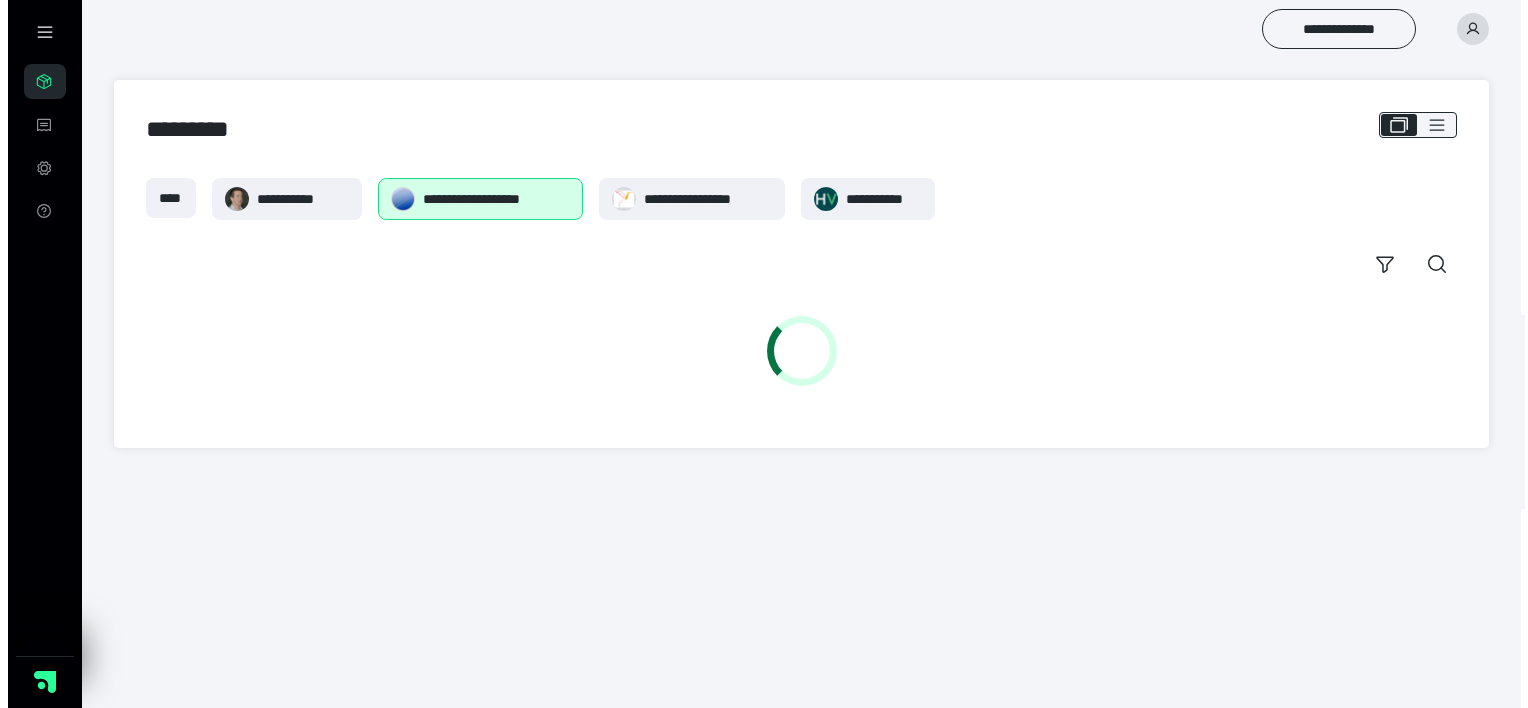 scroll, scrollTop: 0, scrollLeft: 0, axis: both 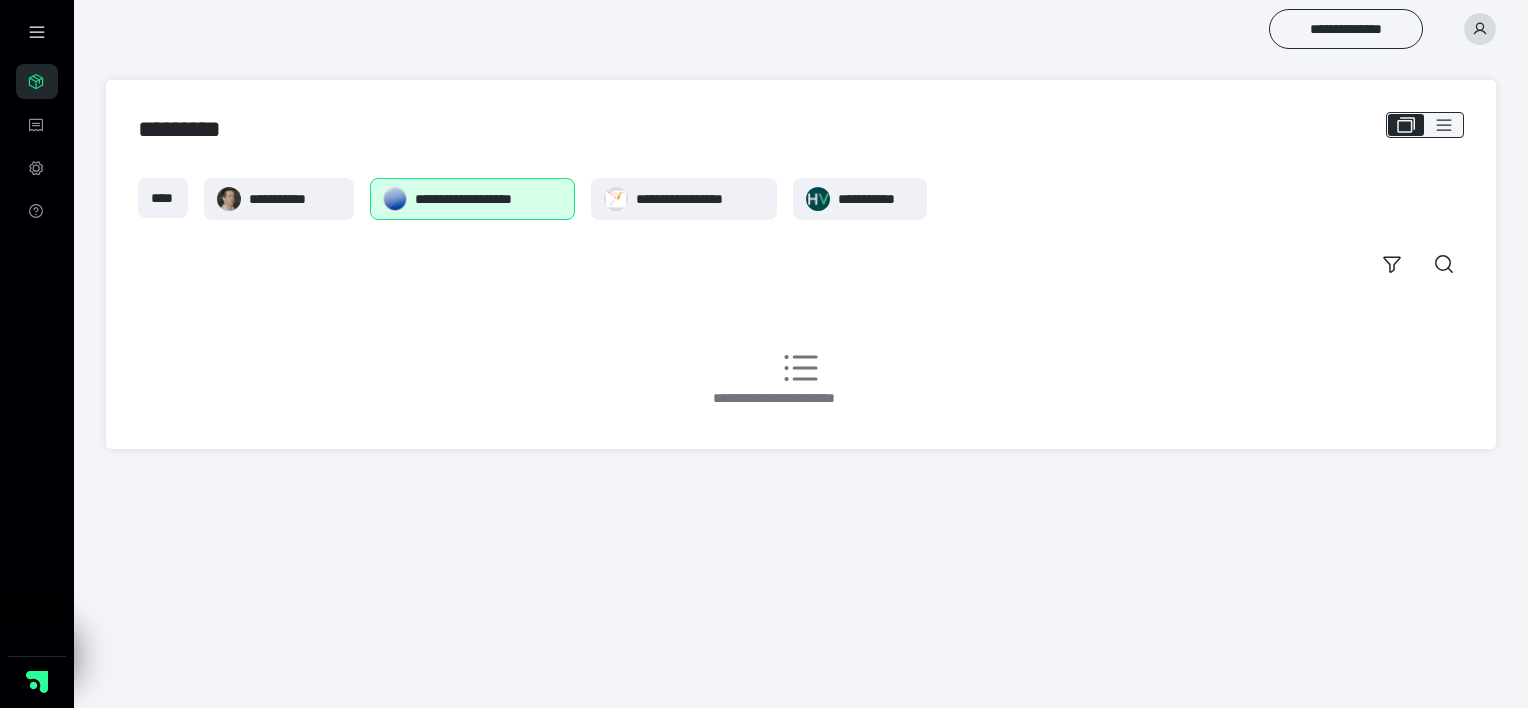 click 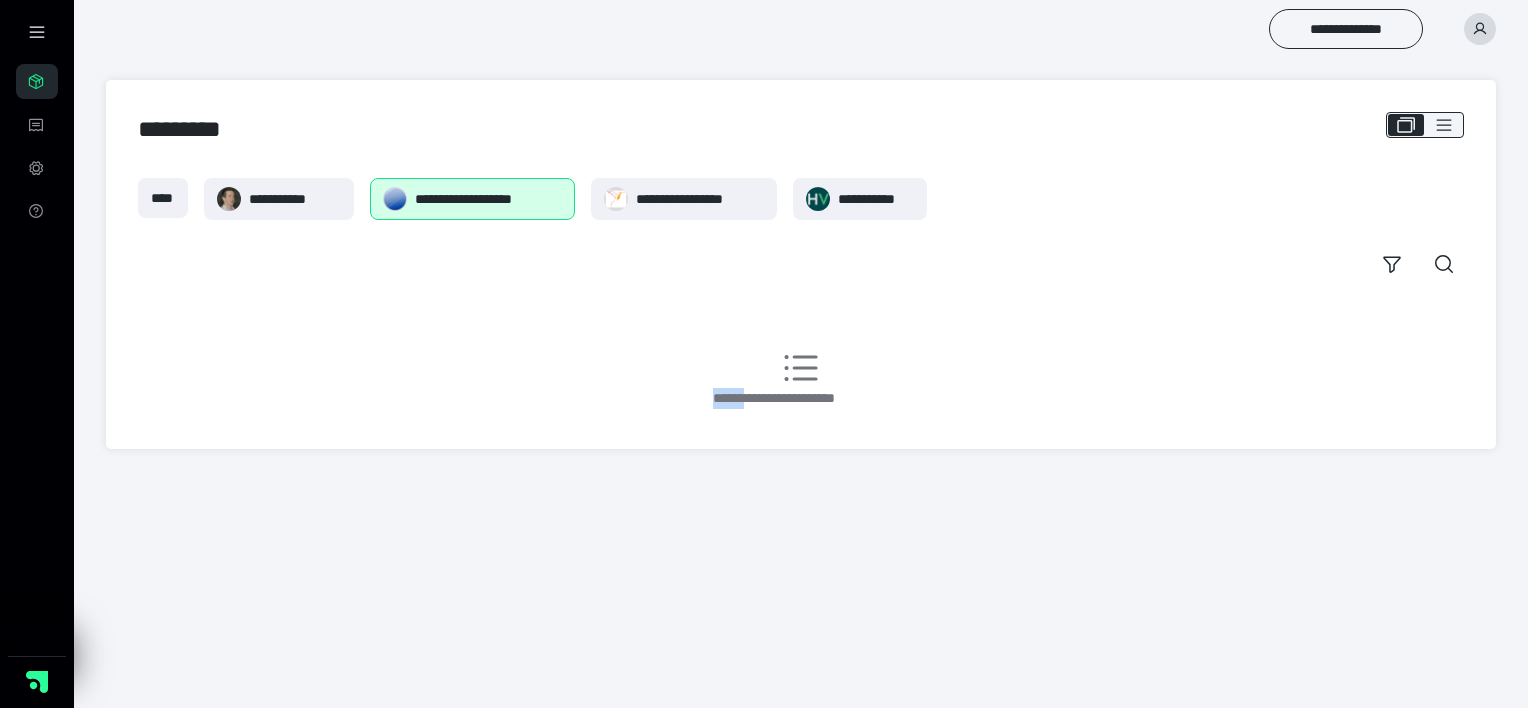 click 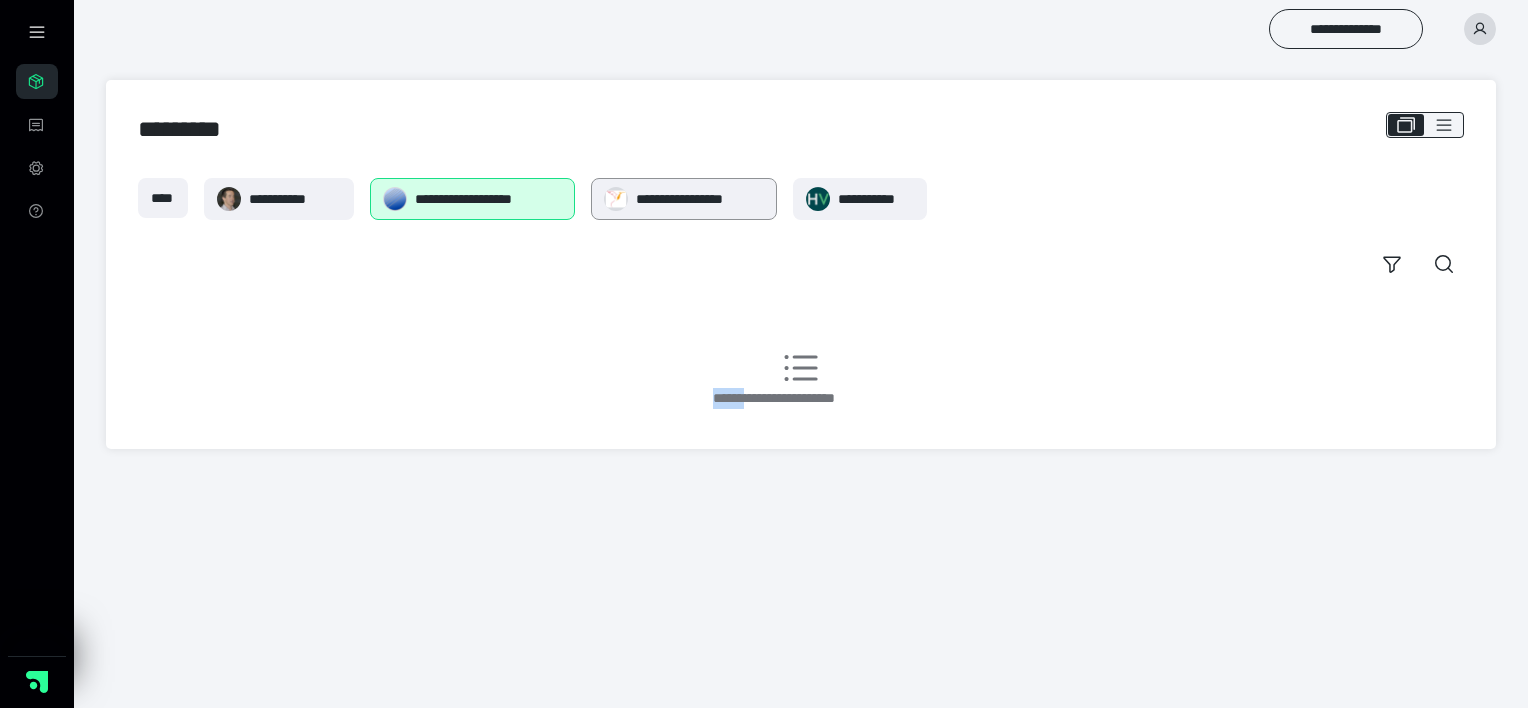 drag, startPoint x: 815, startPoint y: 380, endPoint x: 687, endPoint y: 191, distance: 228.2652 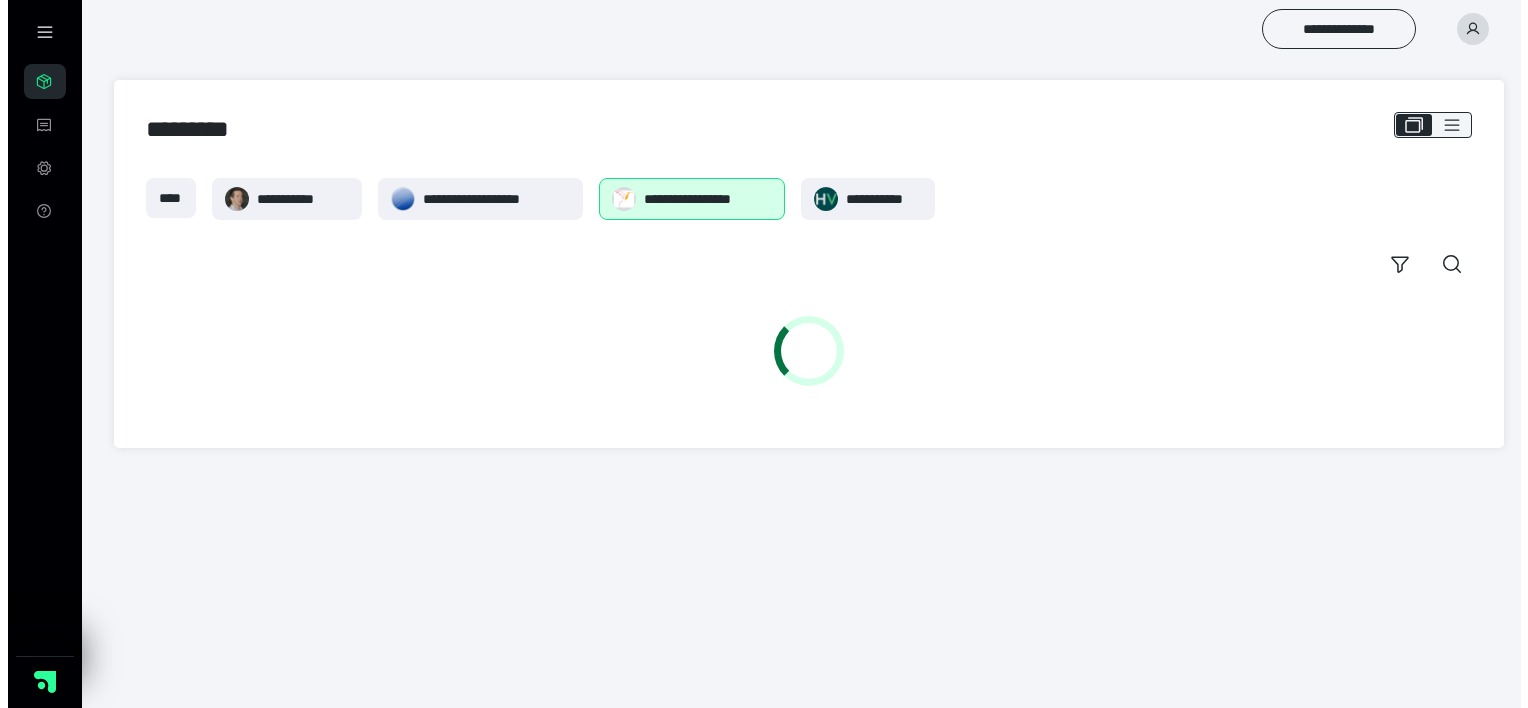 scroll, scrollTop: 0, scrollLeft: 0, axis: both 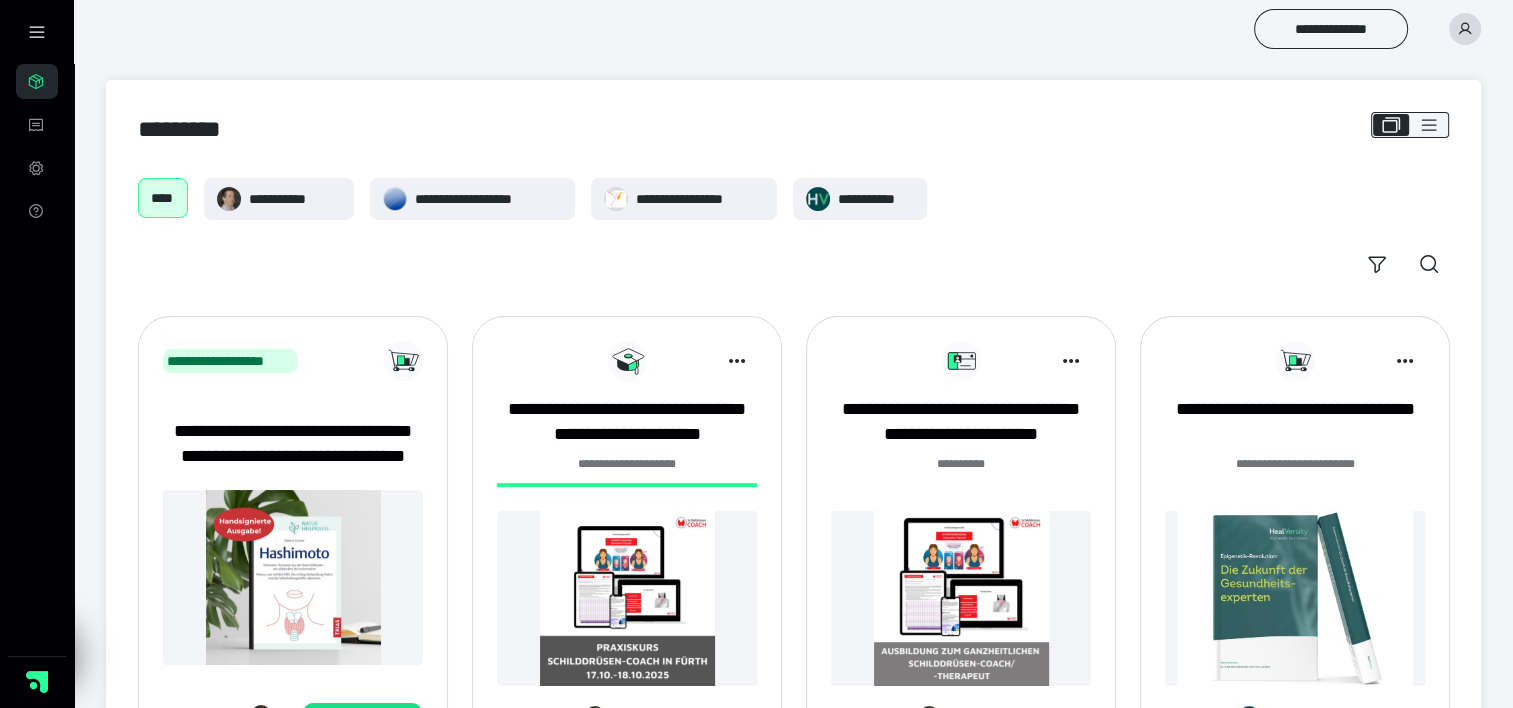 click on "****" at bounding box center [163, 198] 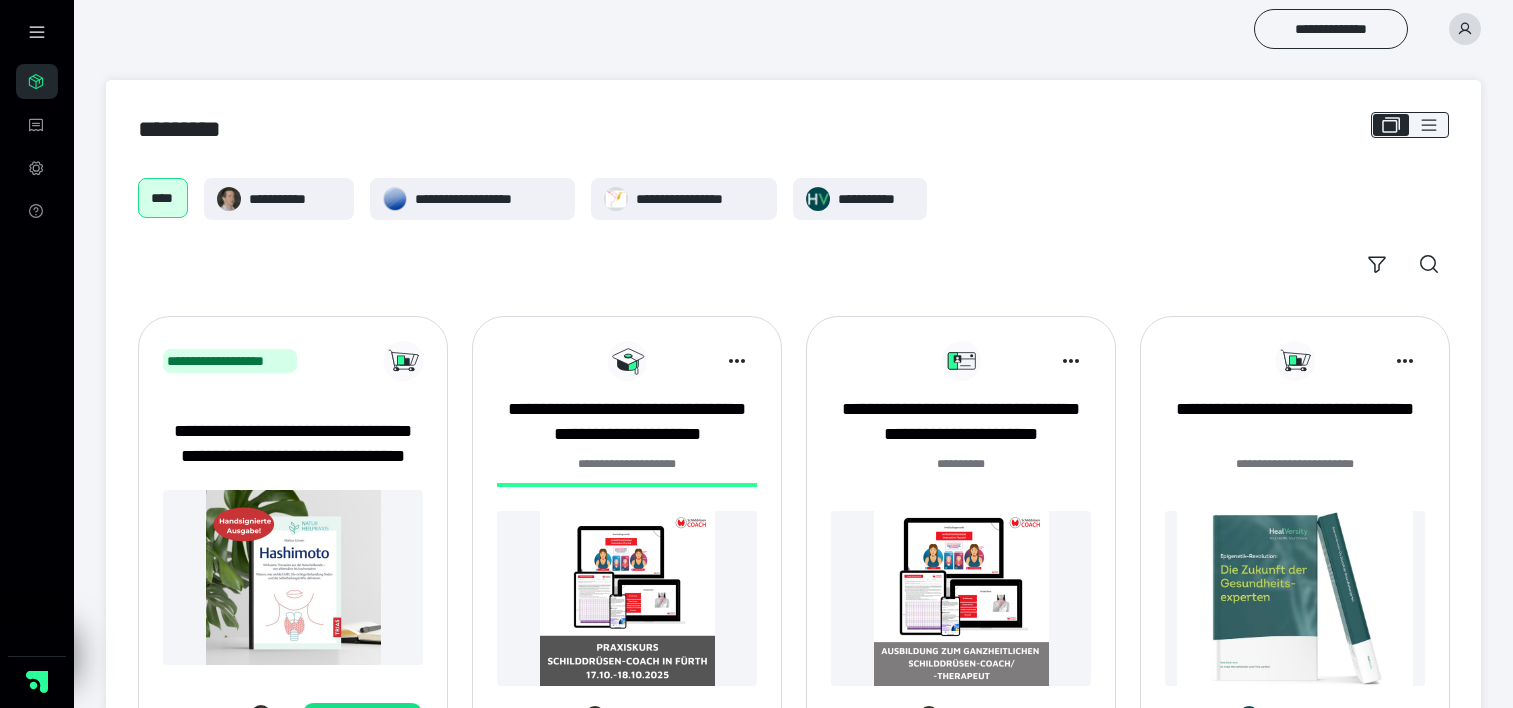 scroll, scrollTop: 0, scrollLeft: 0, axis: both 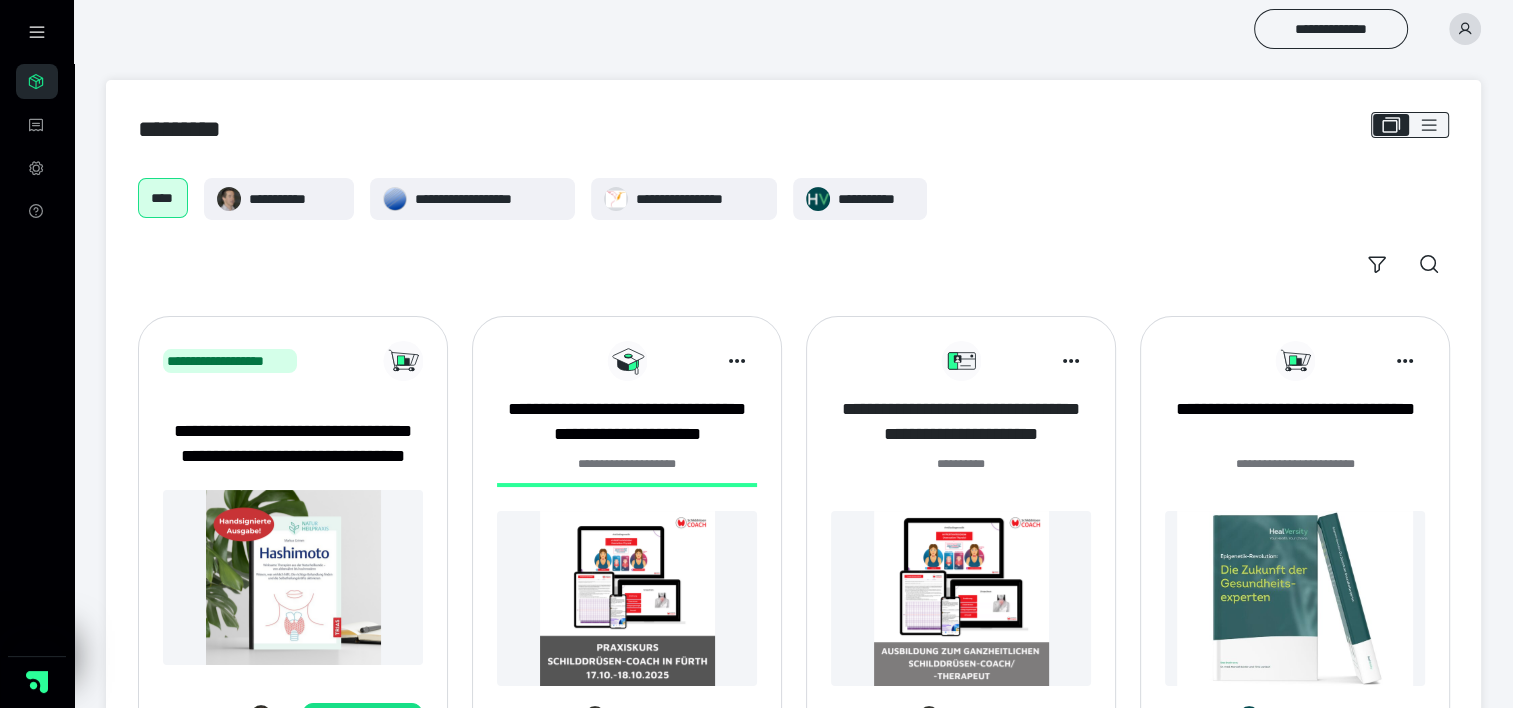 click on "**********" at bounding box center [961, 422] 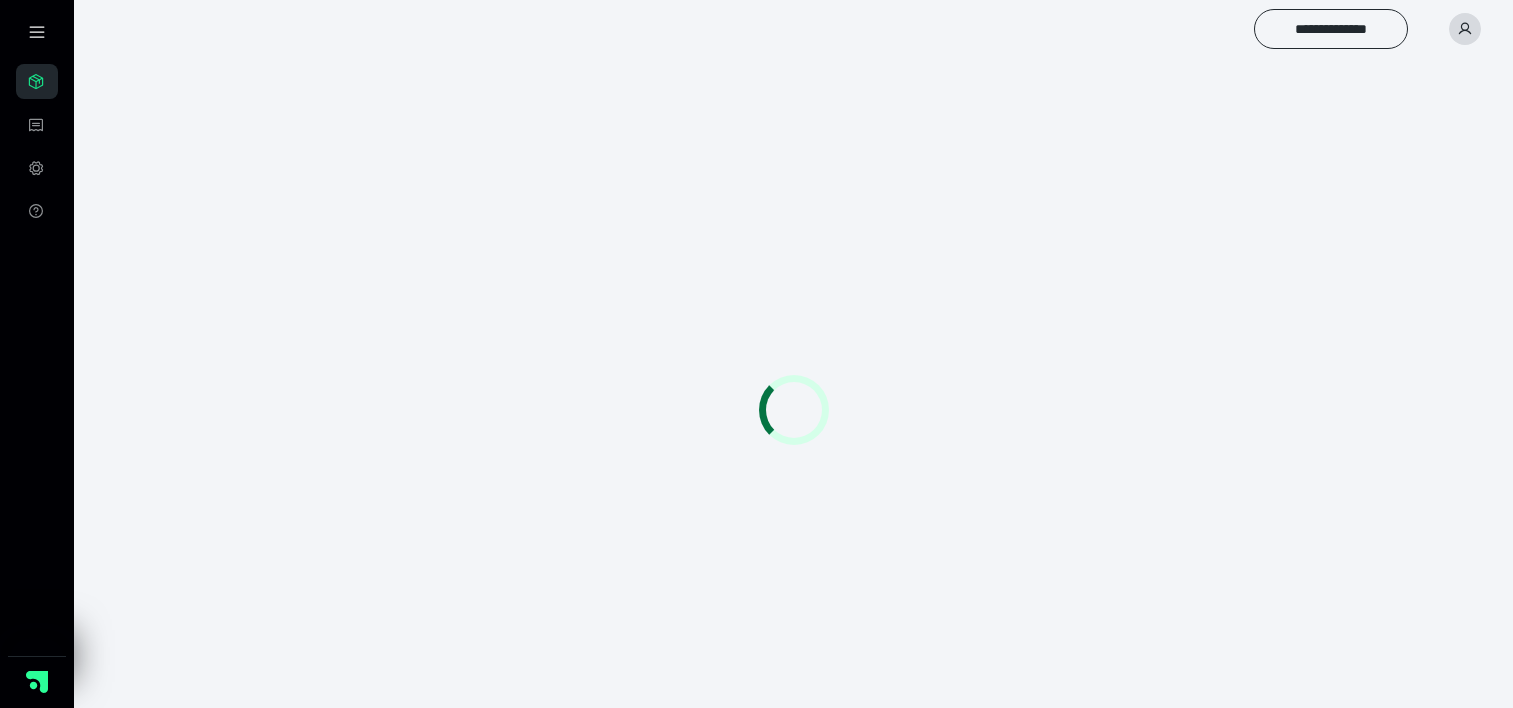 scroll, scrollTop: 0, scrollLeft: 0, axis: both 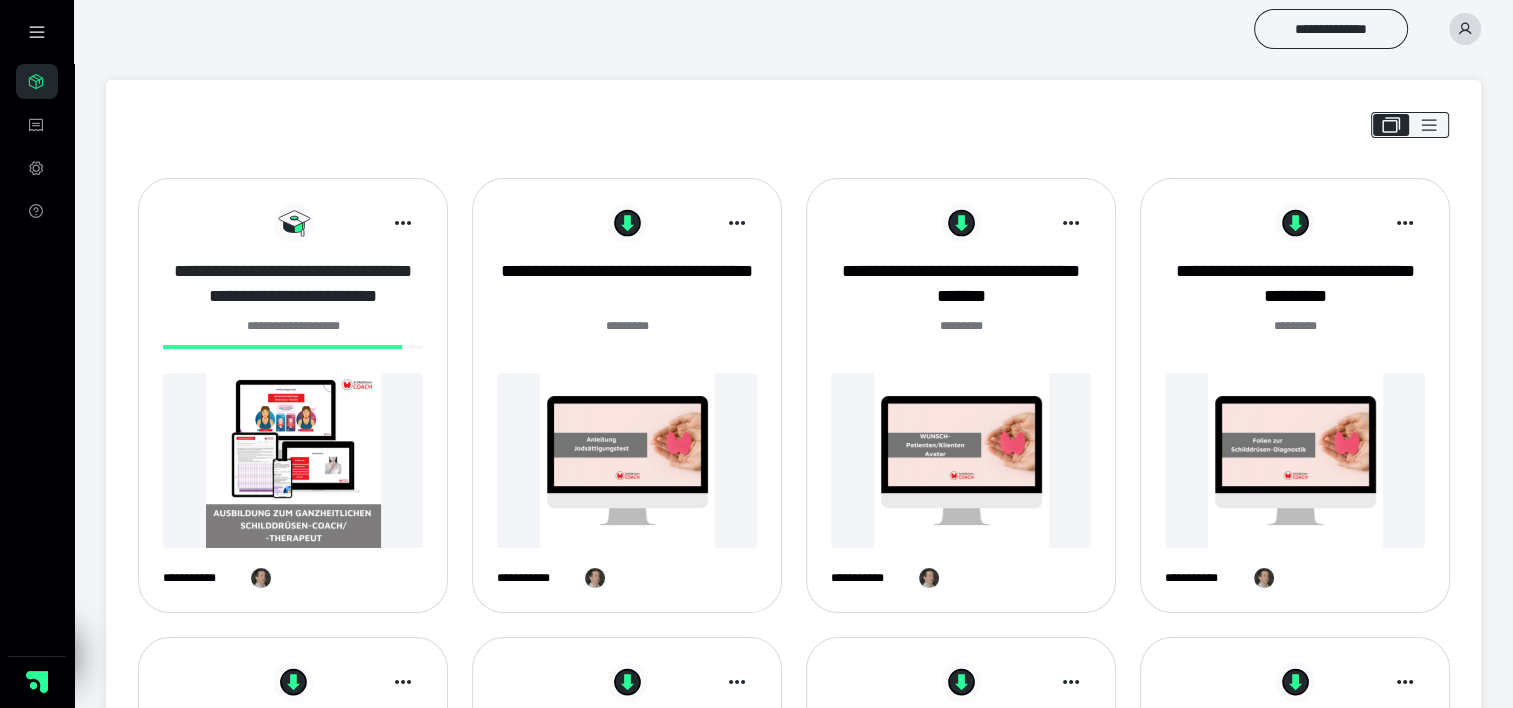 click on "**********" at bounding box center [293, 284] 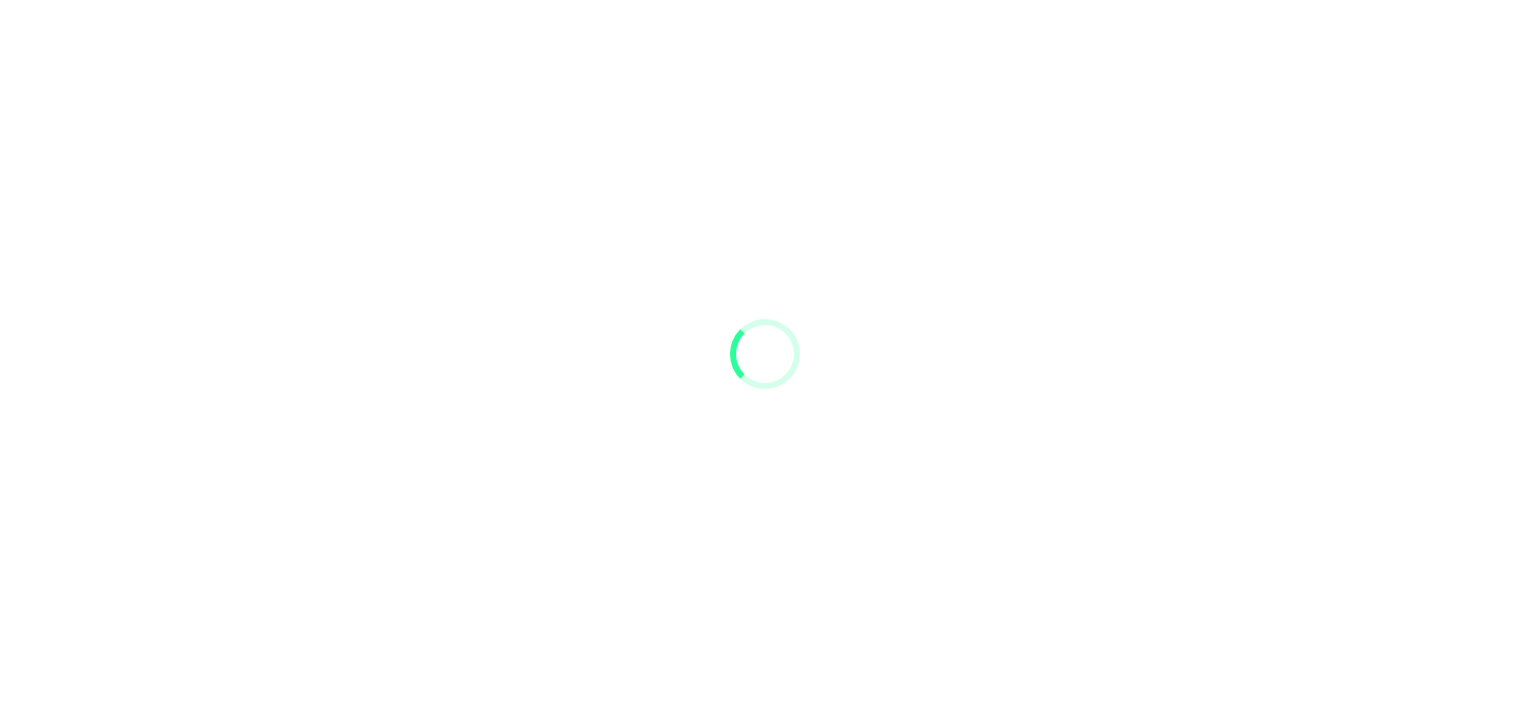 scroll, scrollTop: 0, scrollLeft: 0, axis: both 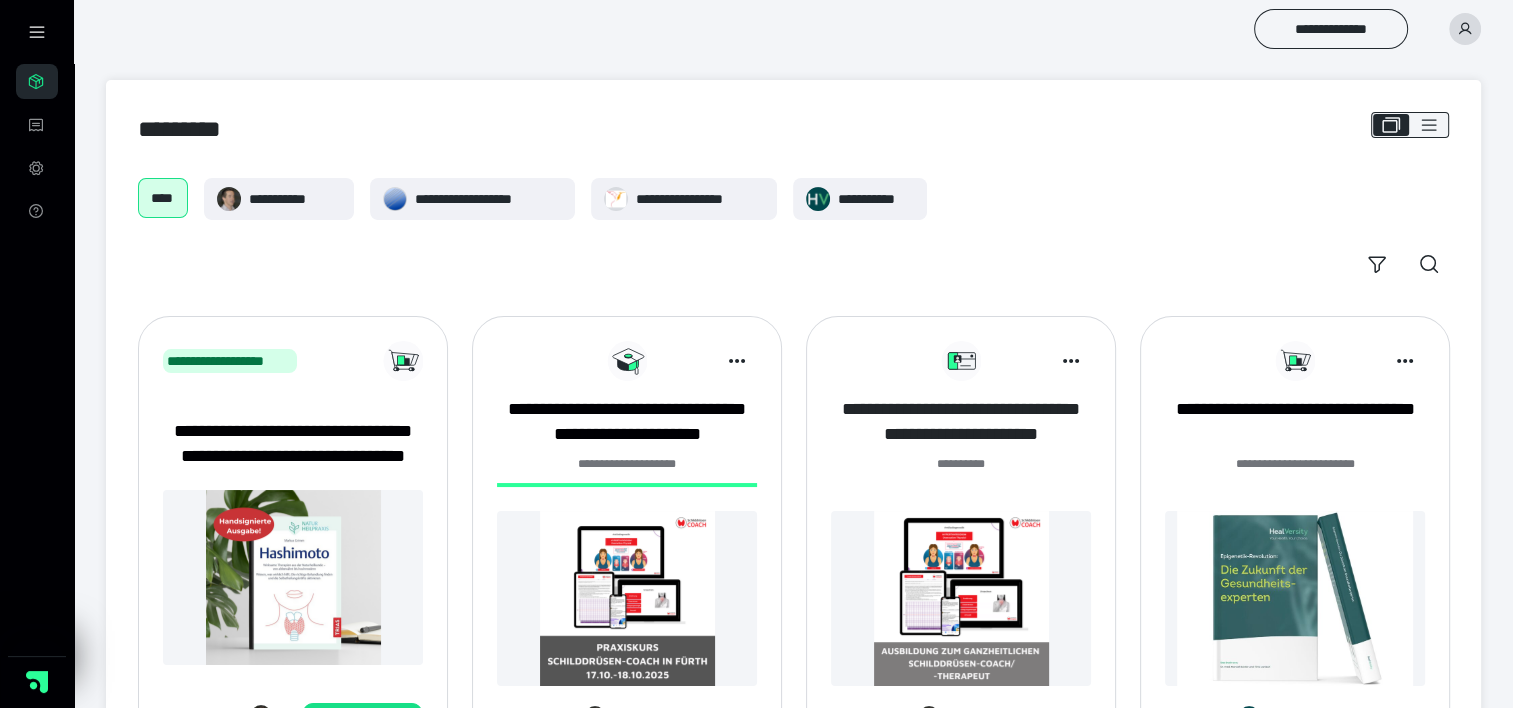 click on "**********" at bounding box center (961, 422) 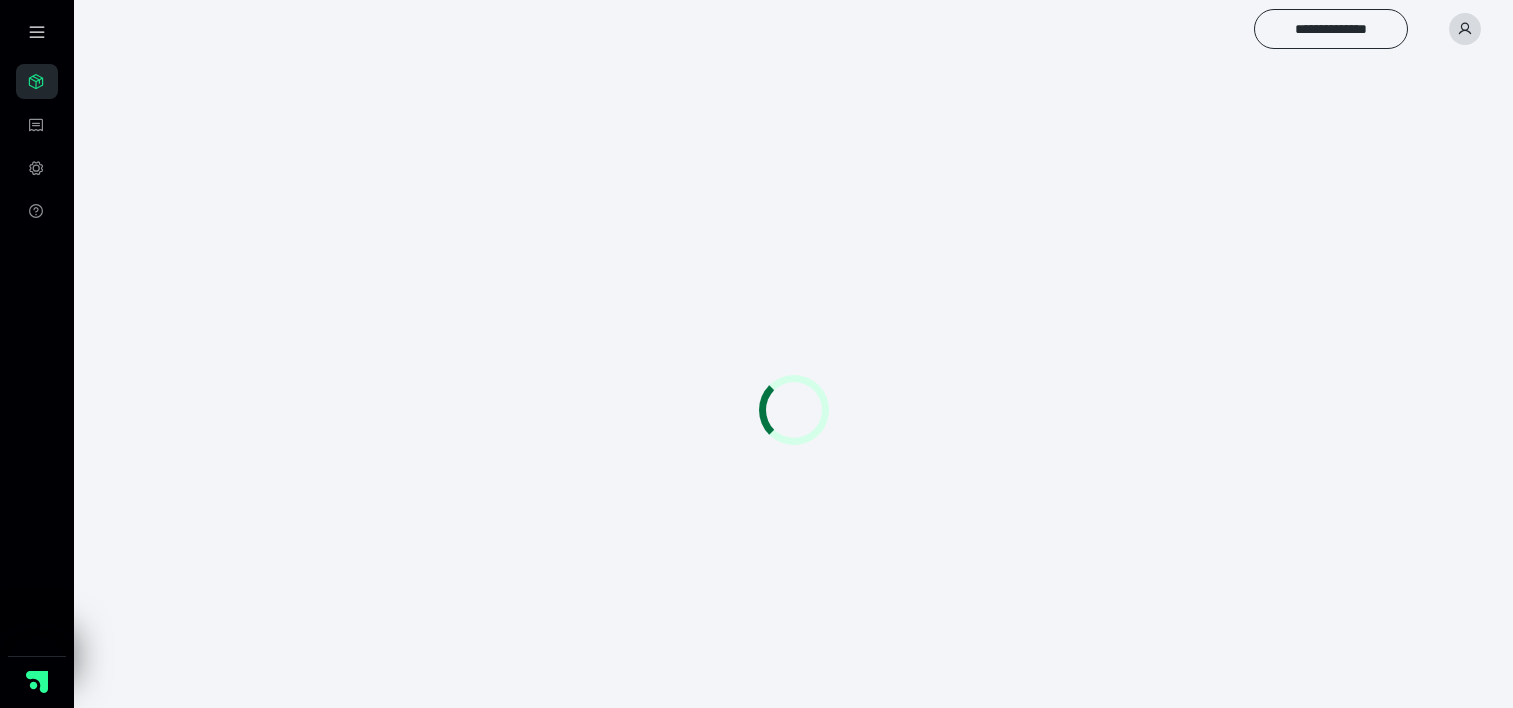 scroll, scrollTop: 0, scrollLeft: 0, axis: both 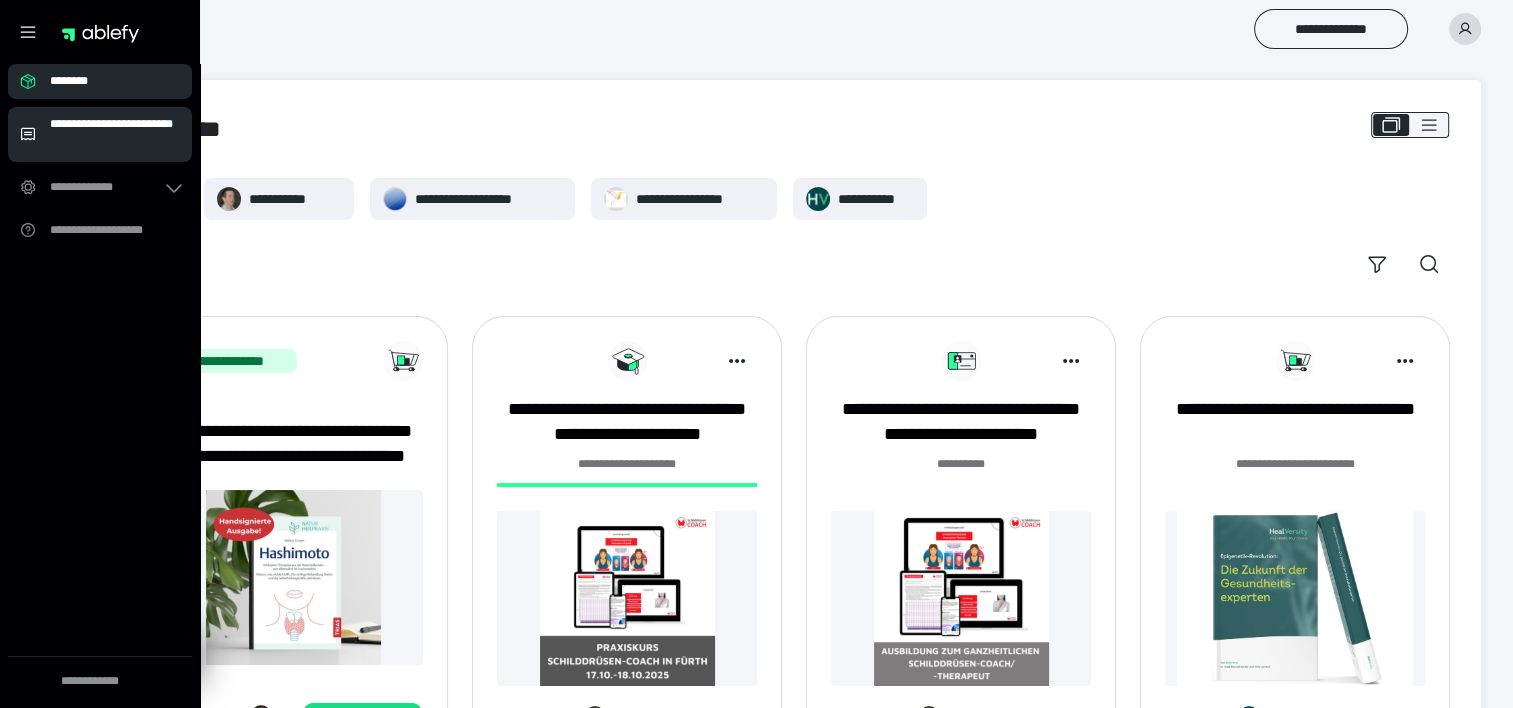 click on "**********" at bounding box center [115, 134] 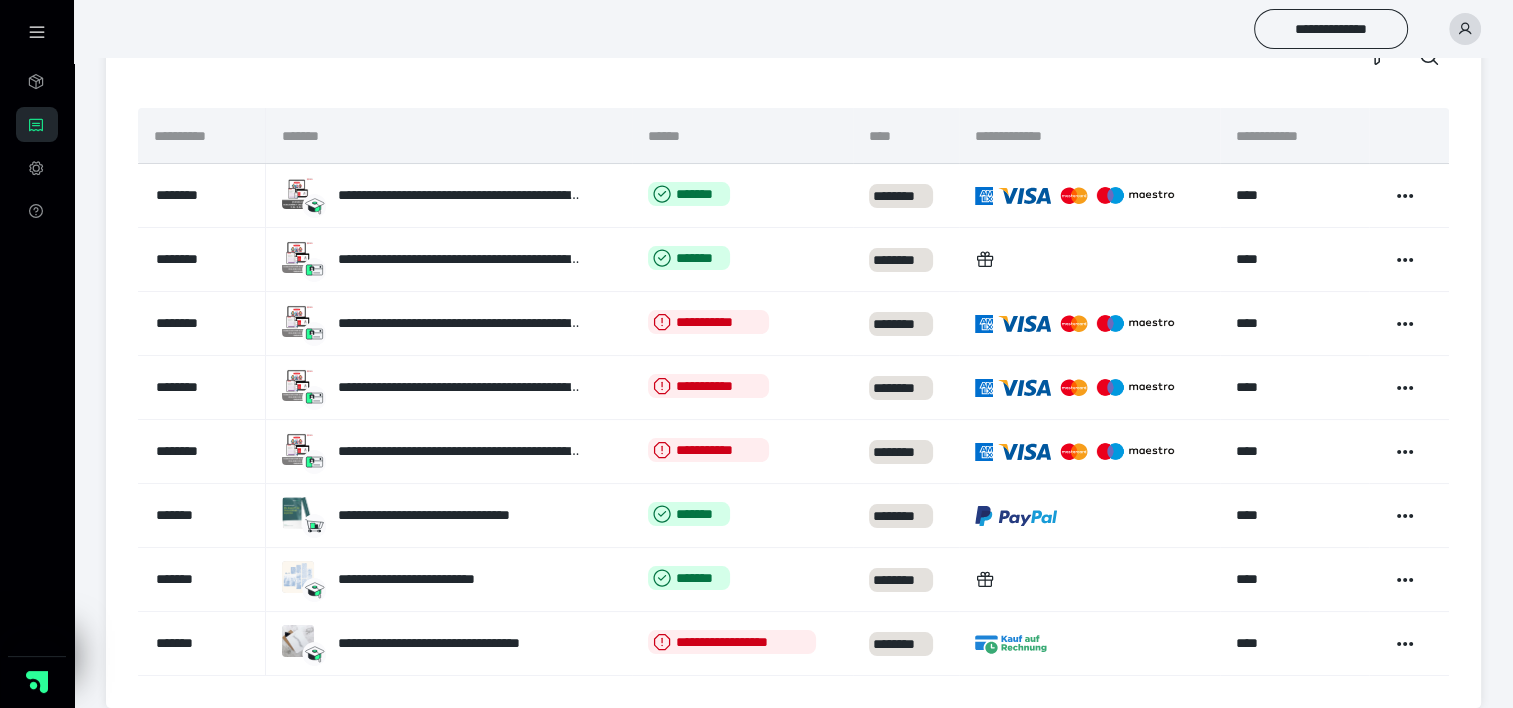 scroll, scrollTop: 226, scrollLeft: 0, axis: vertical 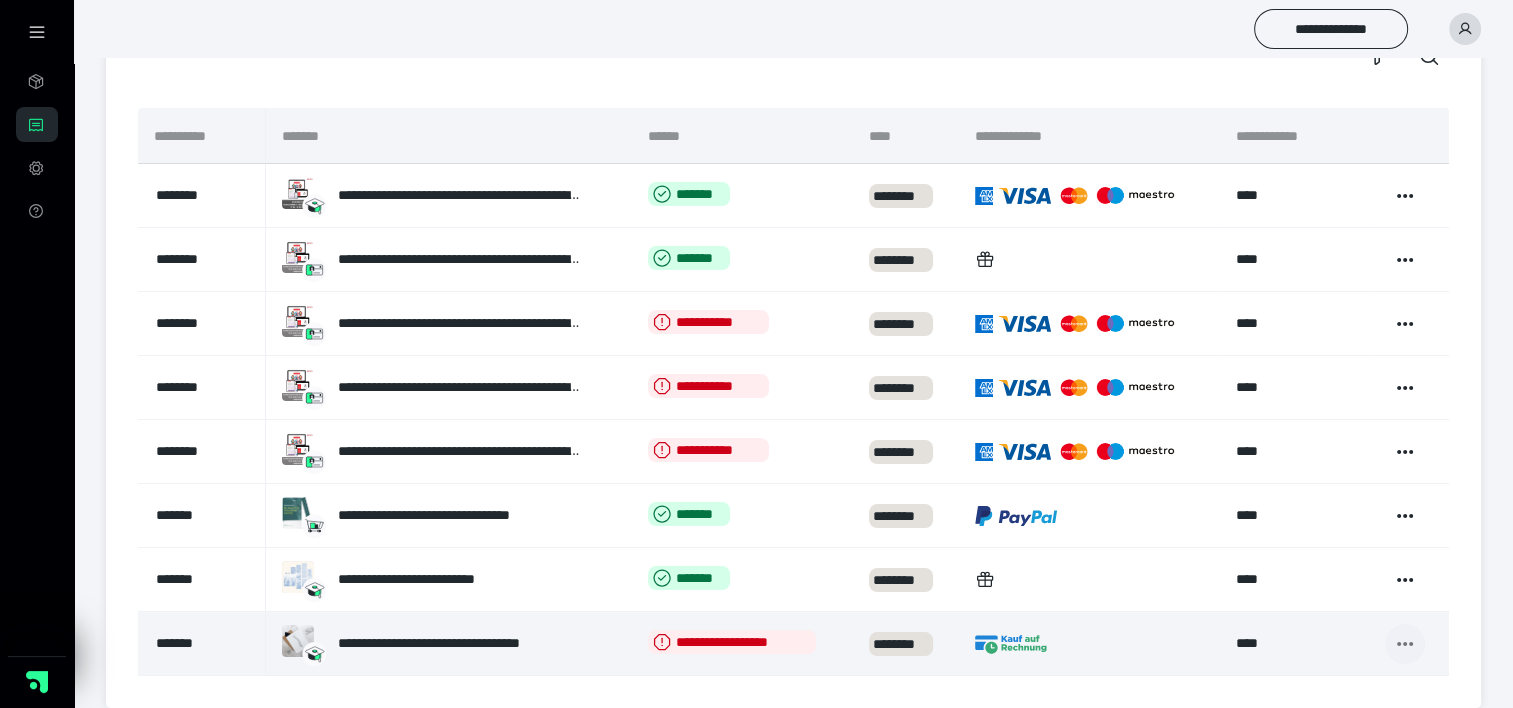 click 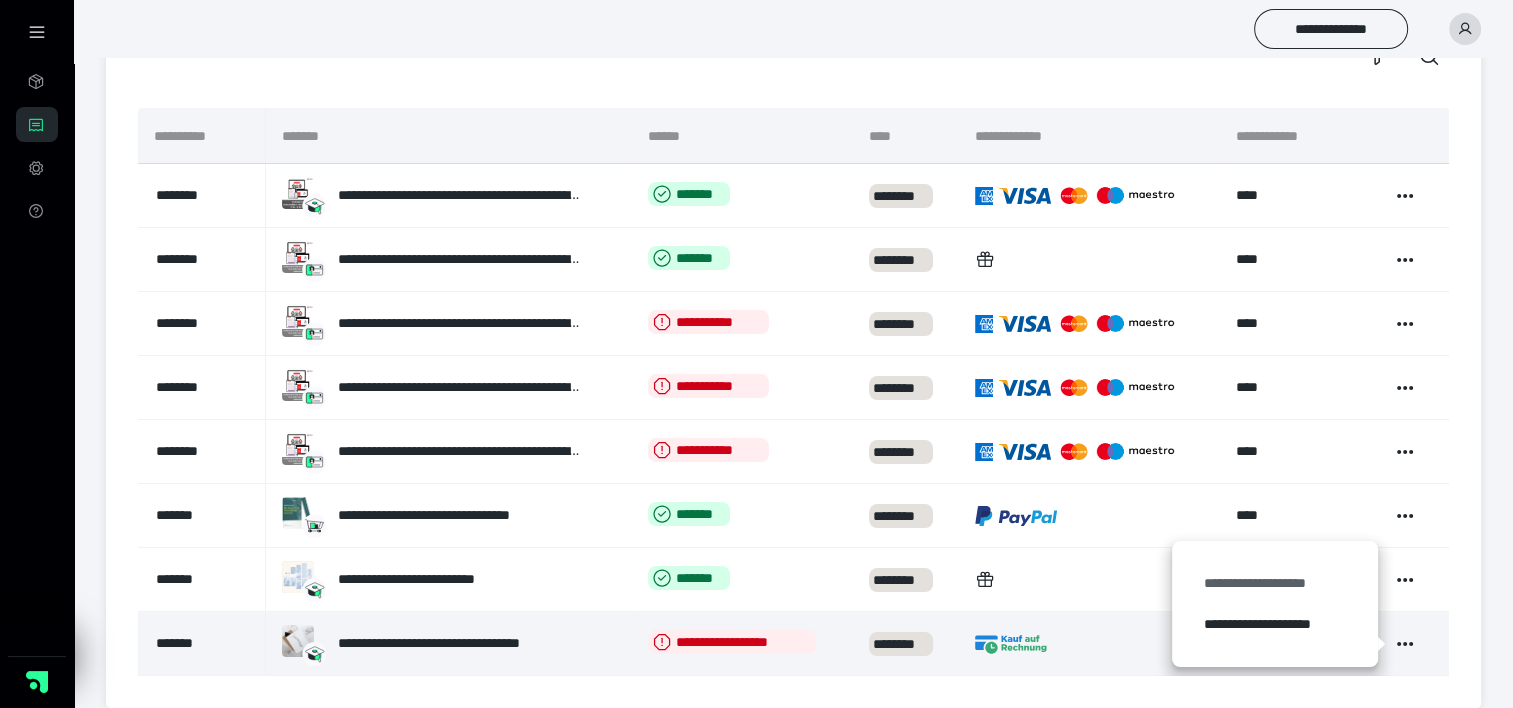click on "**********" at bounding box center [1275, 583] 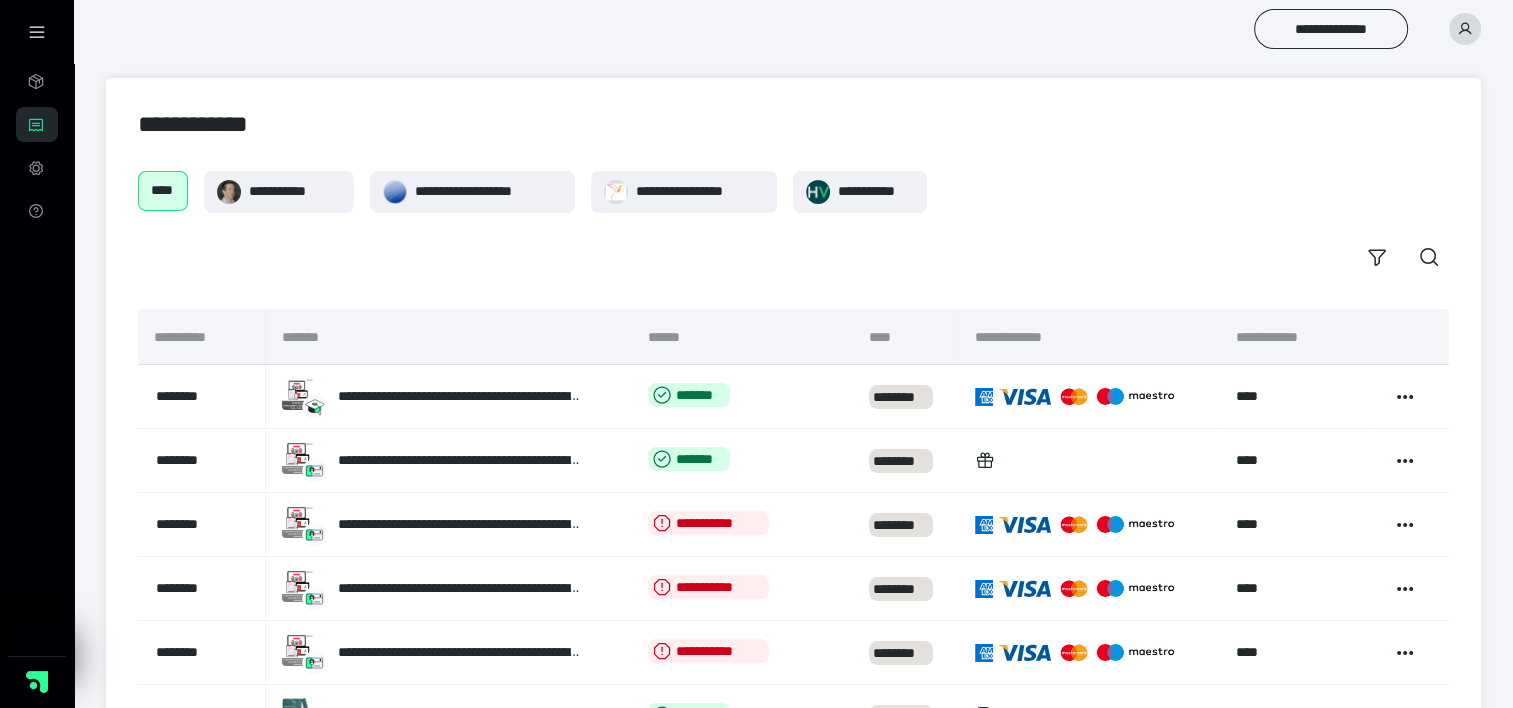 scroll, scrollTop: 0, scrollLeft: 0, axis: both 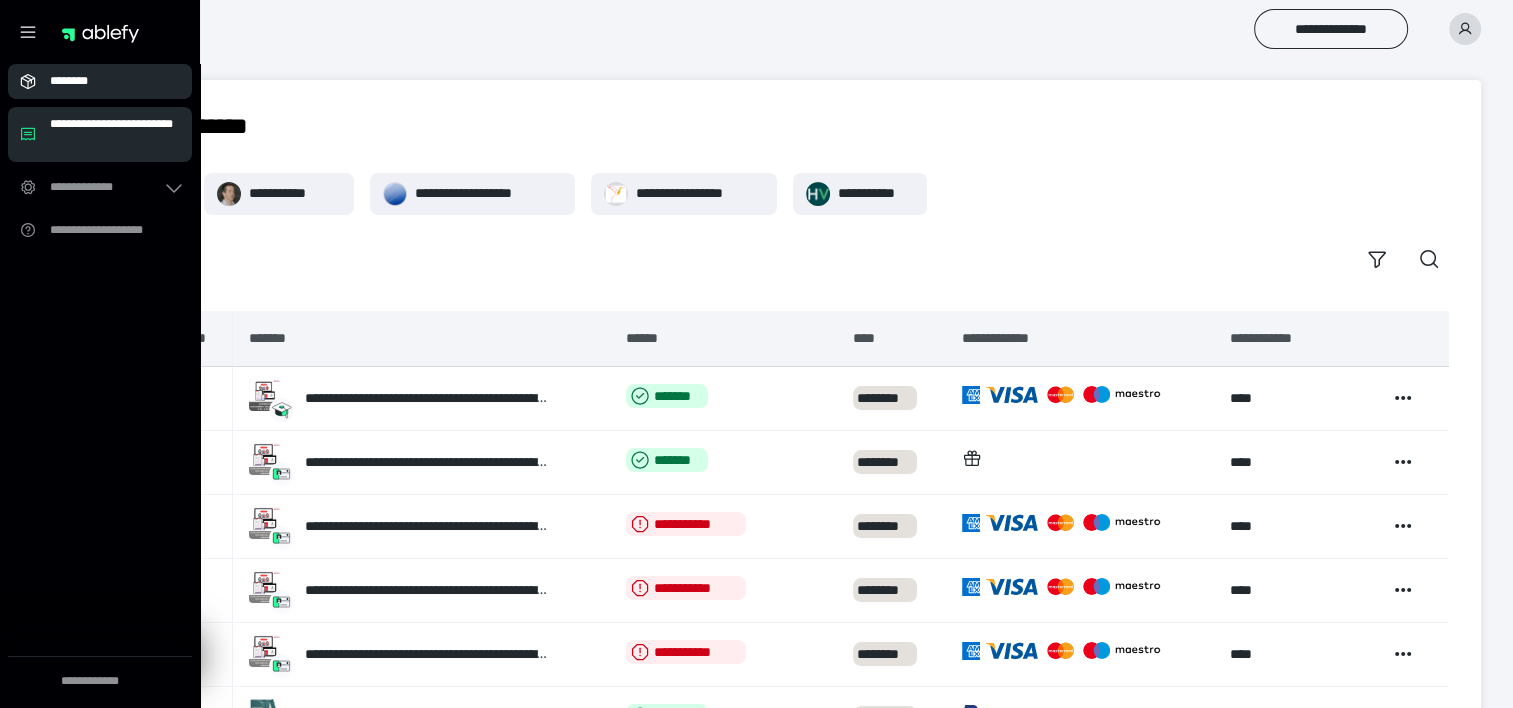click on "********" at bounding box center [106, 81] 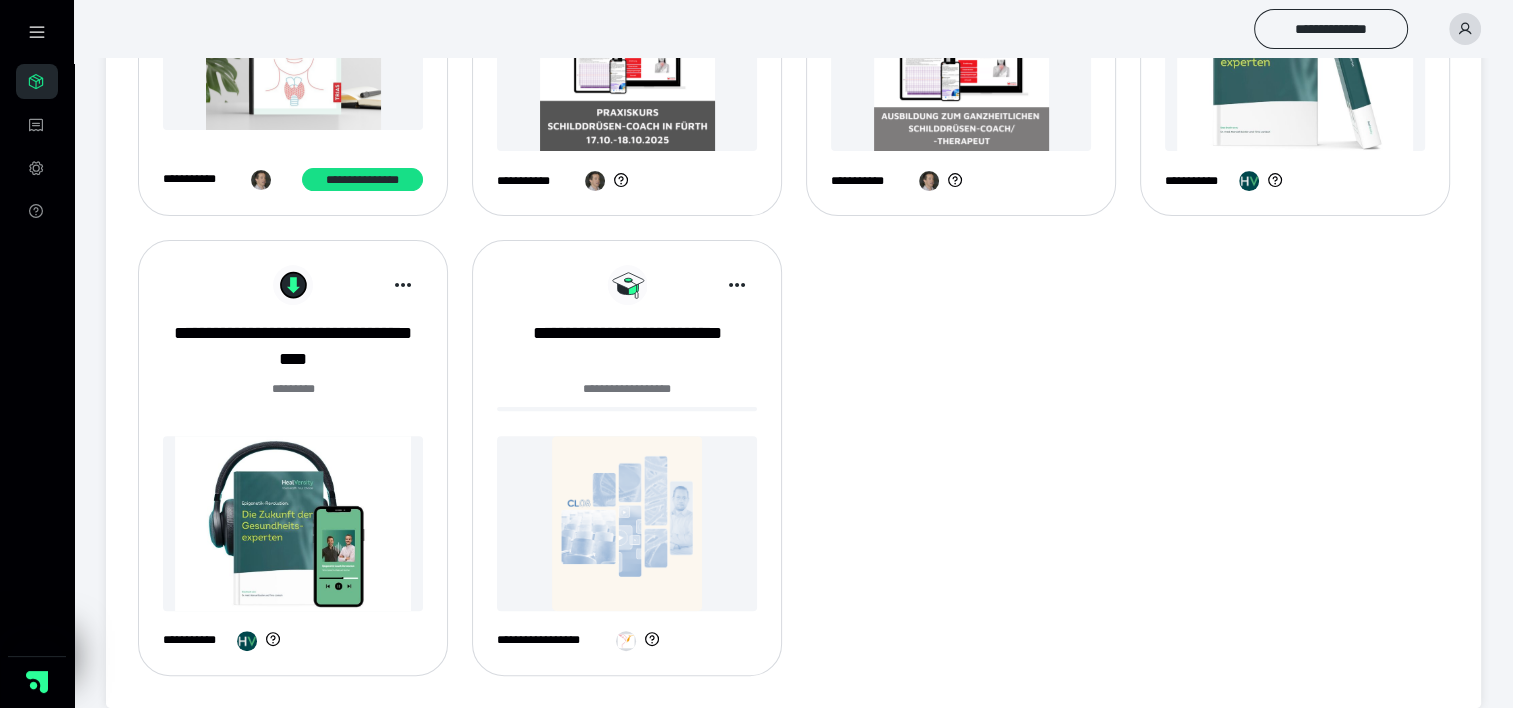 scroll, scrollTop: 557, scrollLeft: 0, axis: vertical 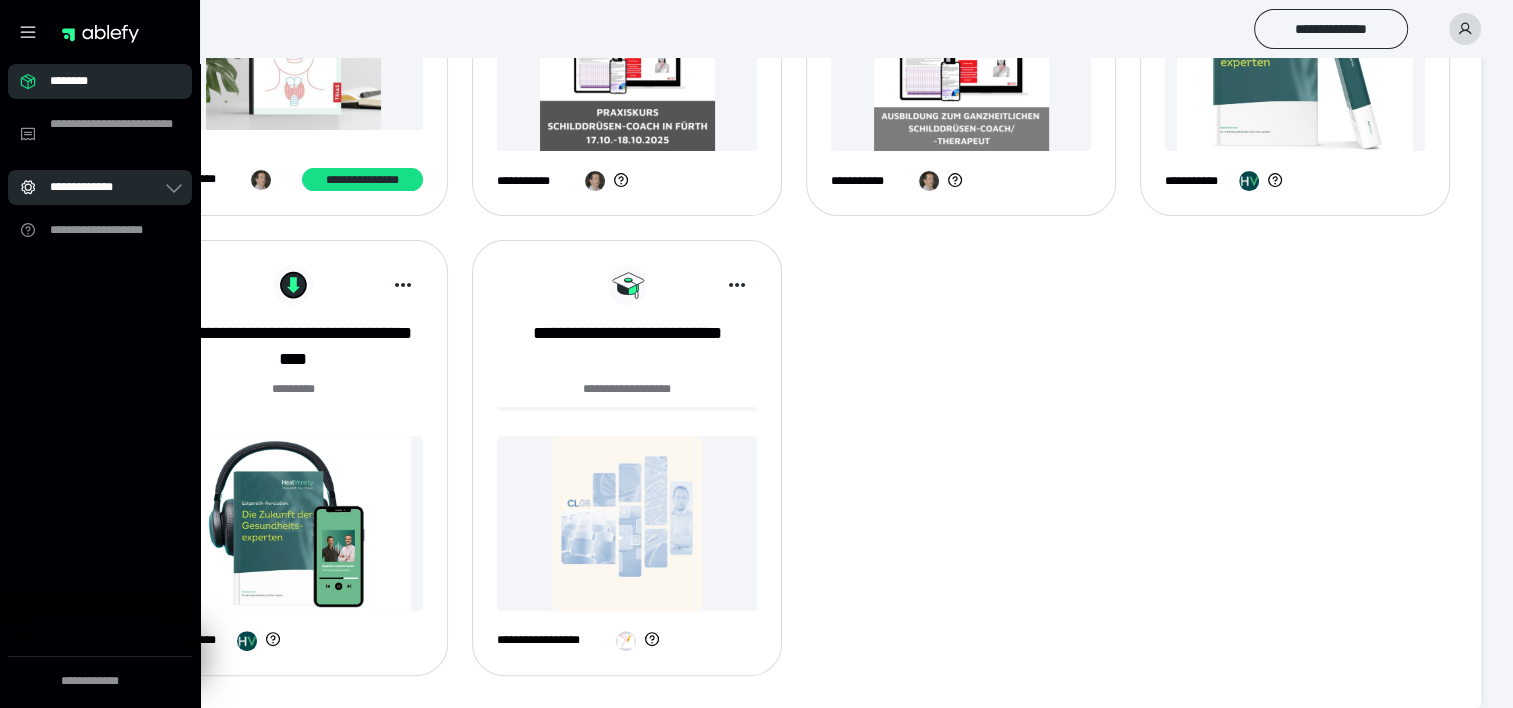 click on "**********" at bounding box center [106, 187] 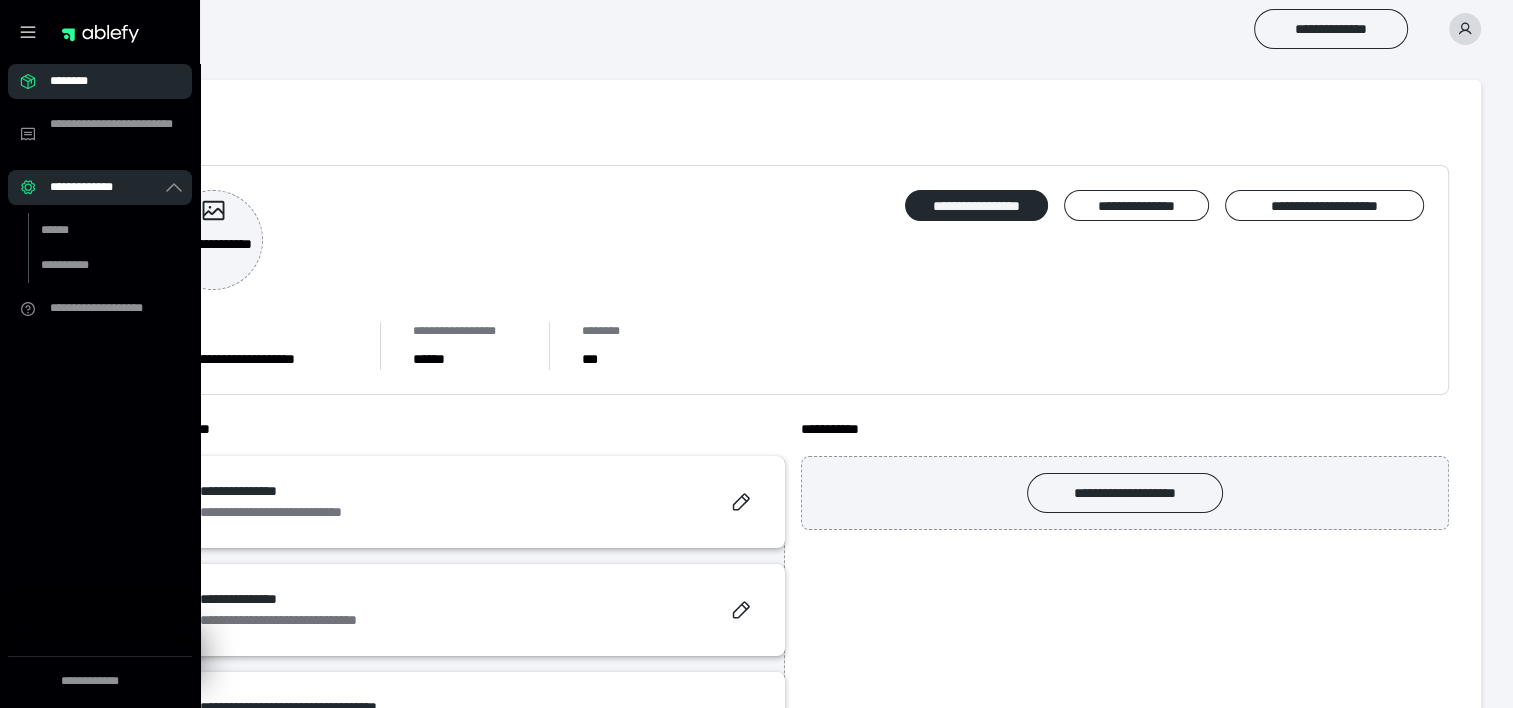 click on "********" at bounding box center (106, 81) 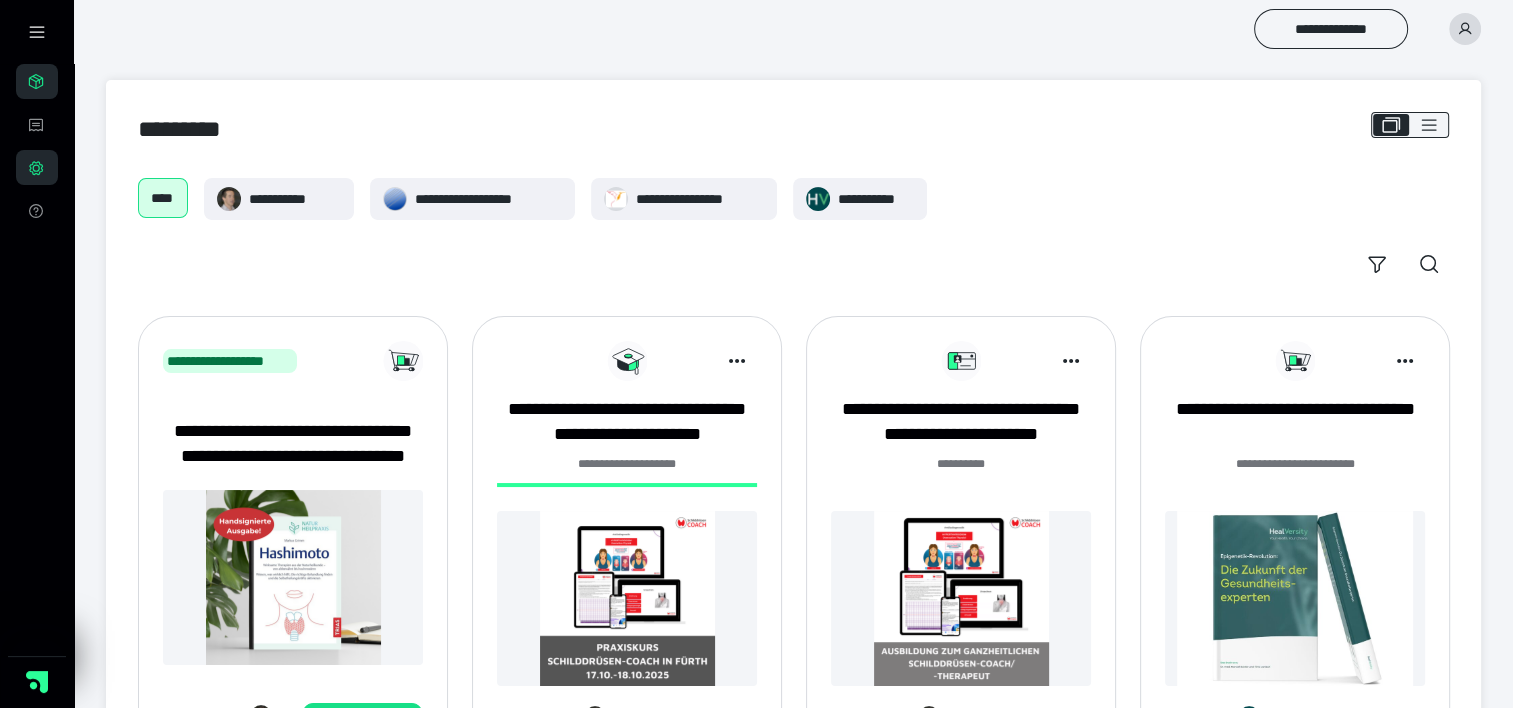 click 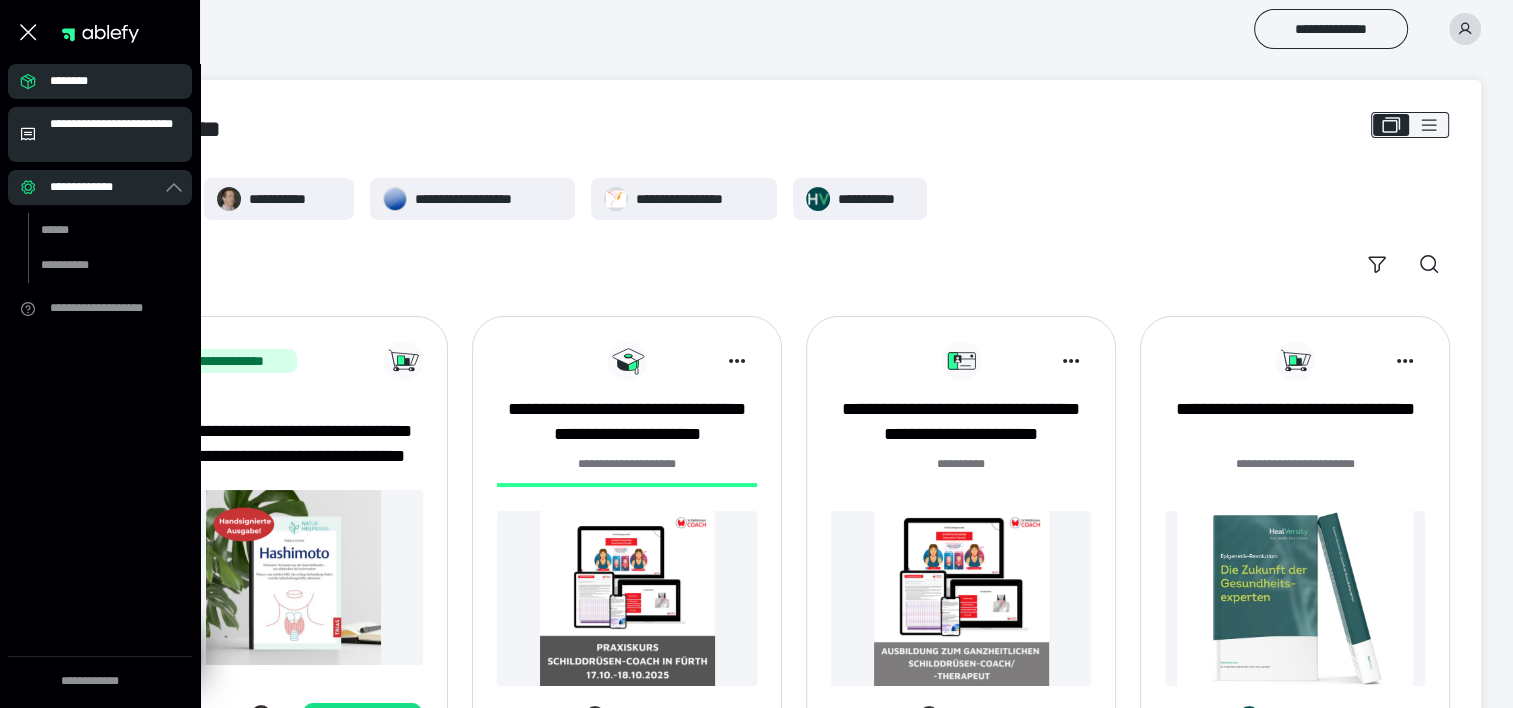 click on "**********" at bounding box center (115, 134) 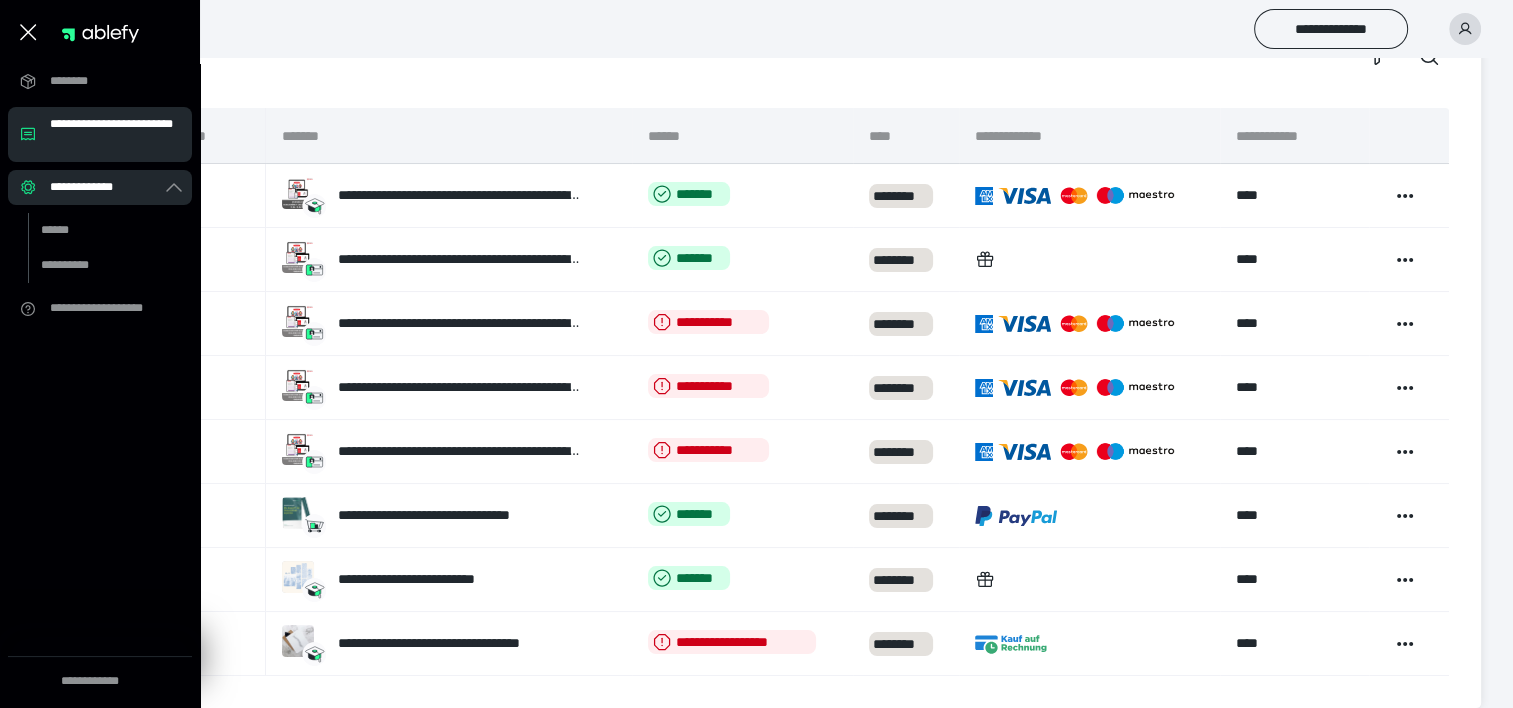 scroll, scrollTop: 0, scrollLeft: 0, axis: both 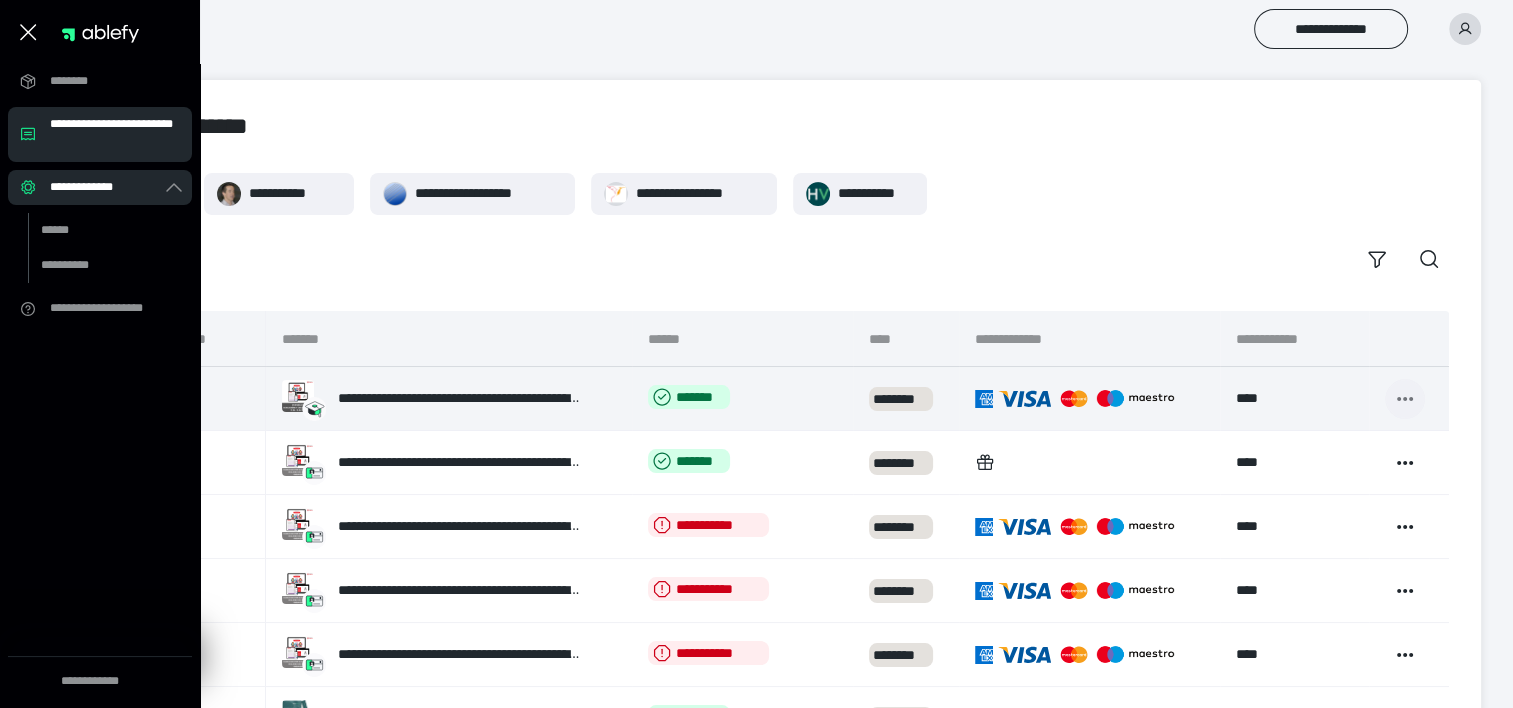 click 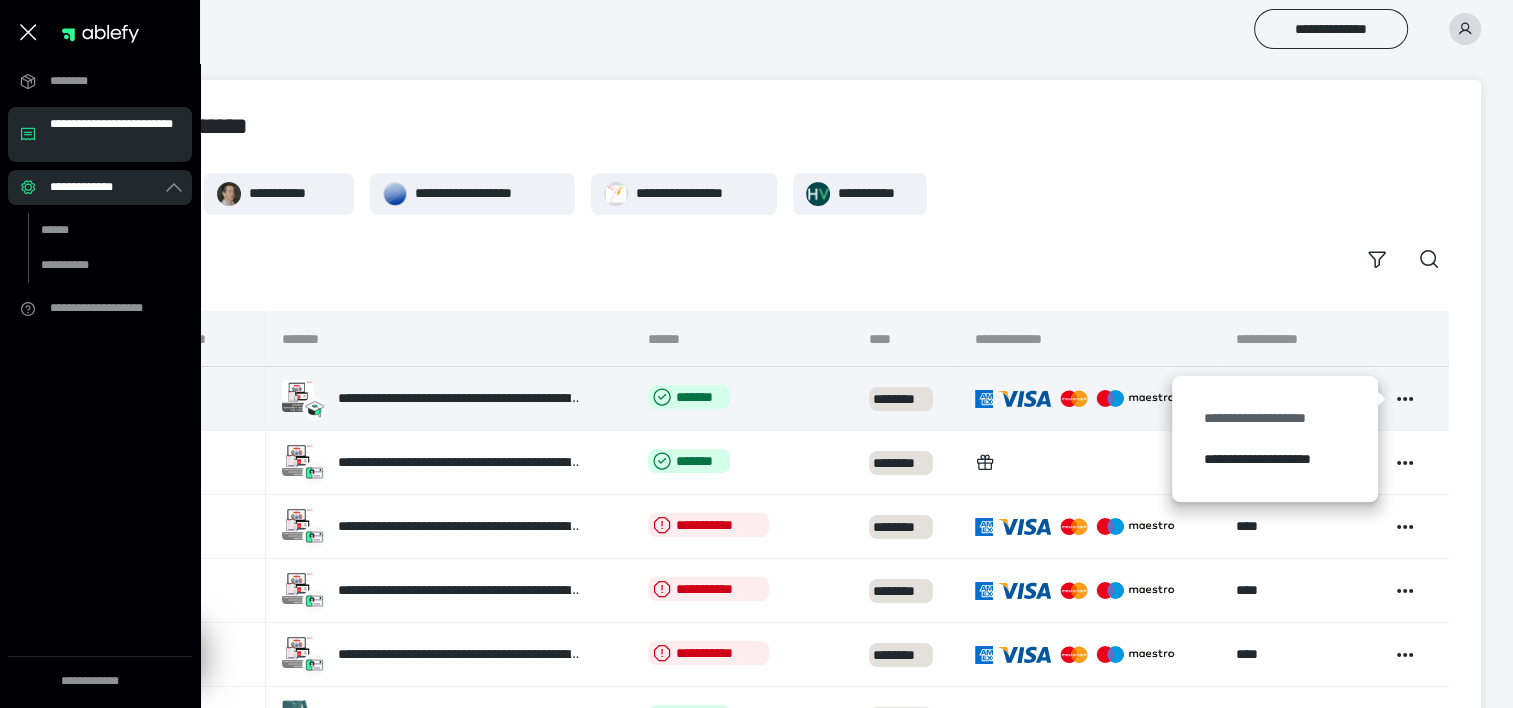 click on "**********" at bounding box center (1275, 418) 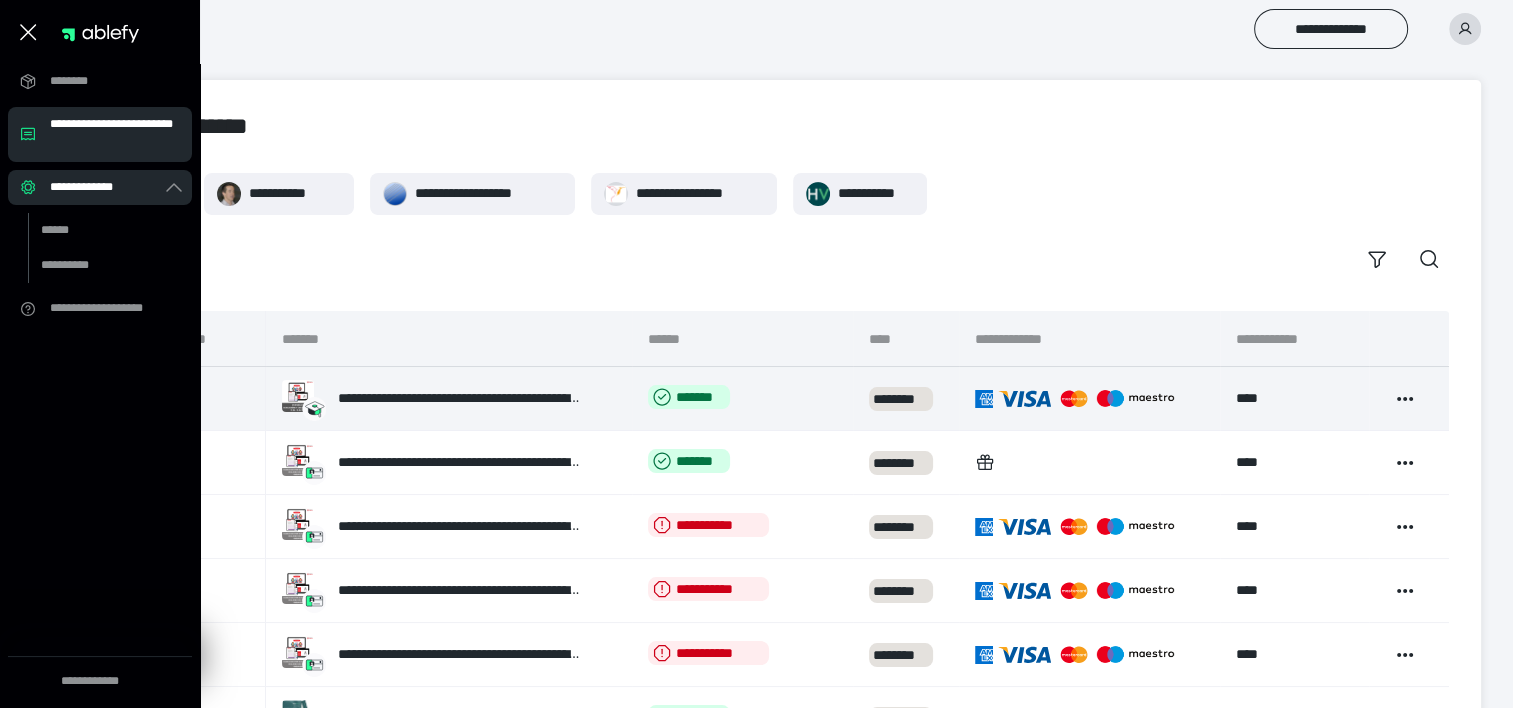 click on "**********" at bounding box center (115, 134) 